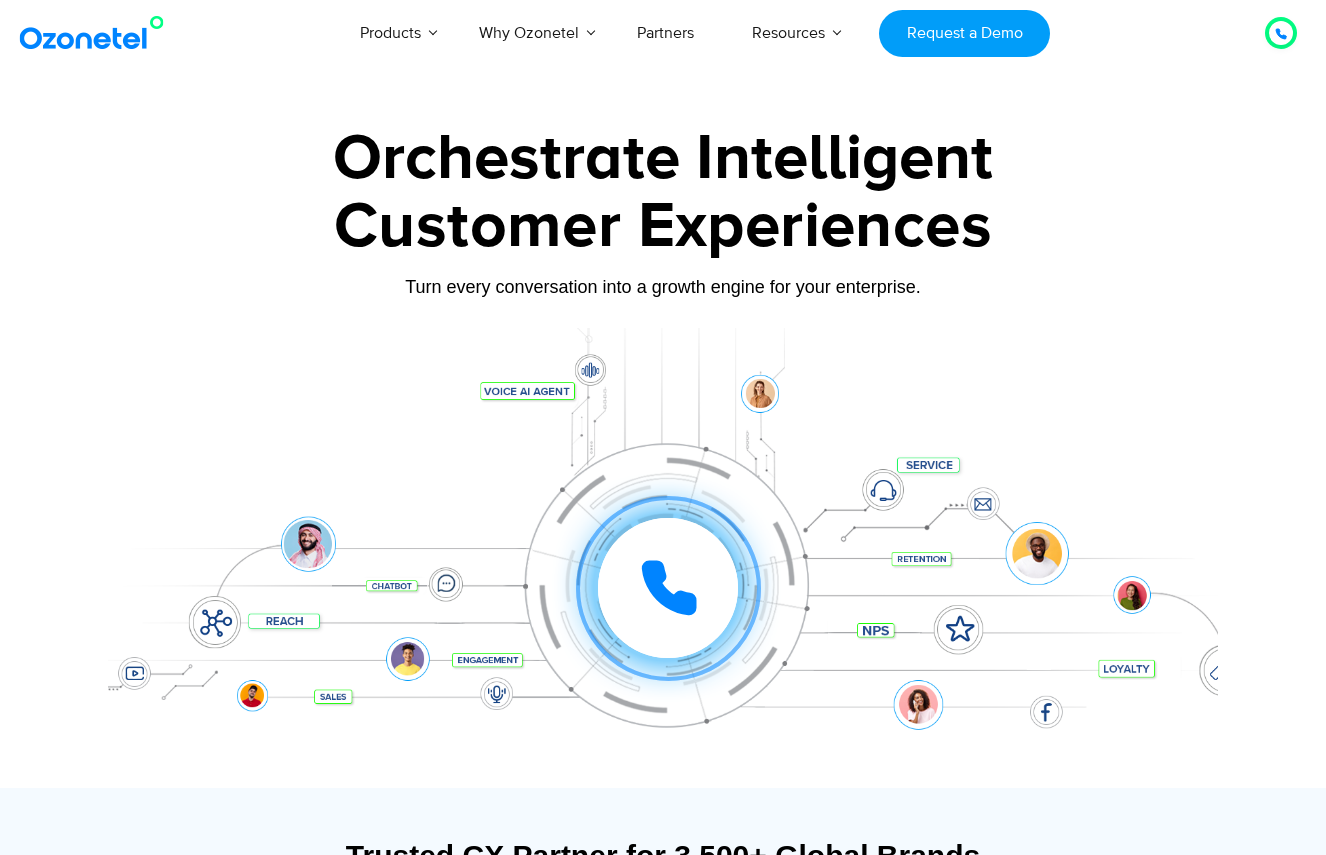 scroll, scrollTop: 0, scrollLeft: 0, axis: both 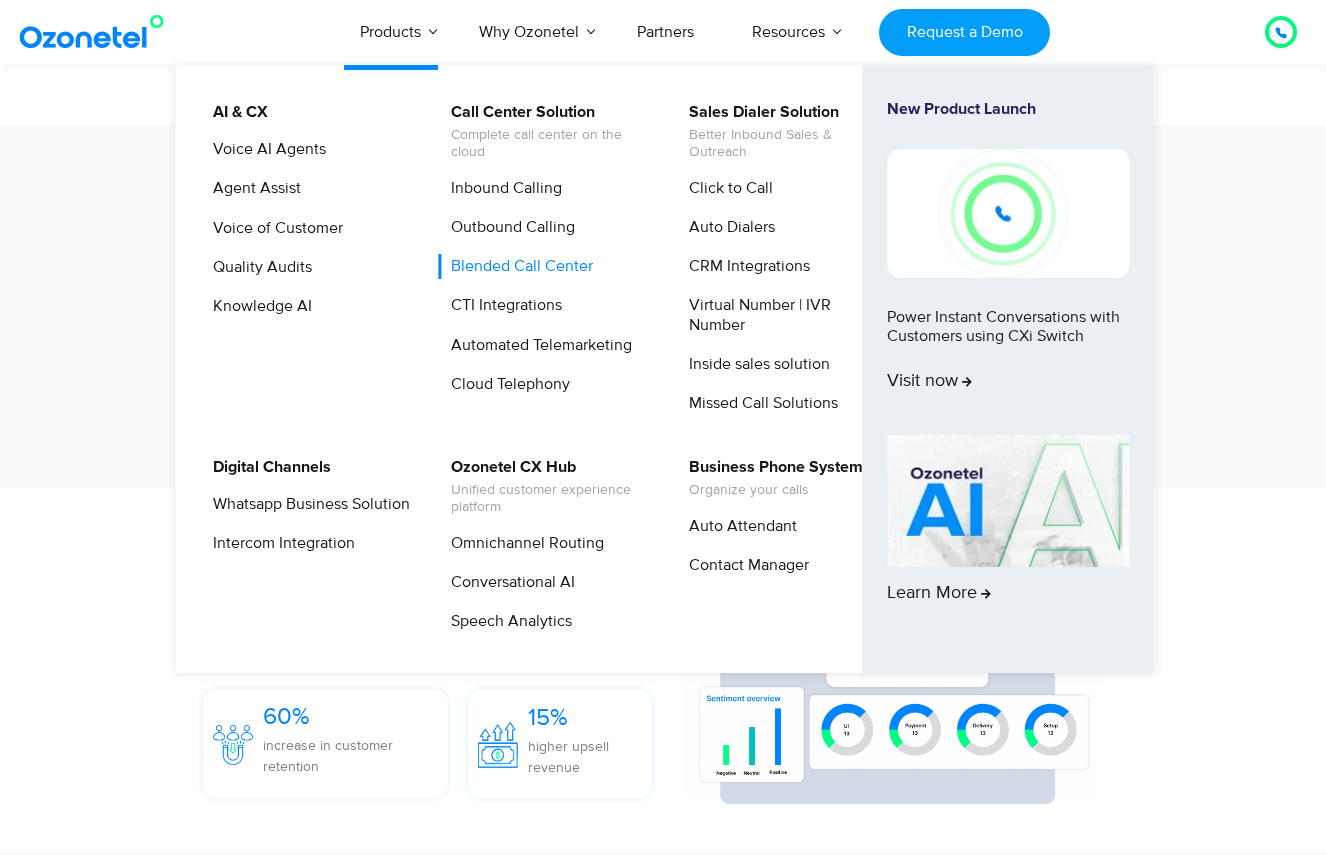 click on "Blended Call Center" at bounding box center [517, 266] 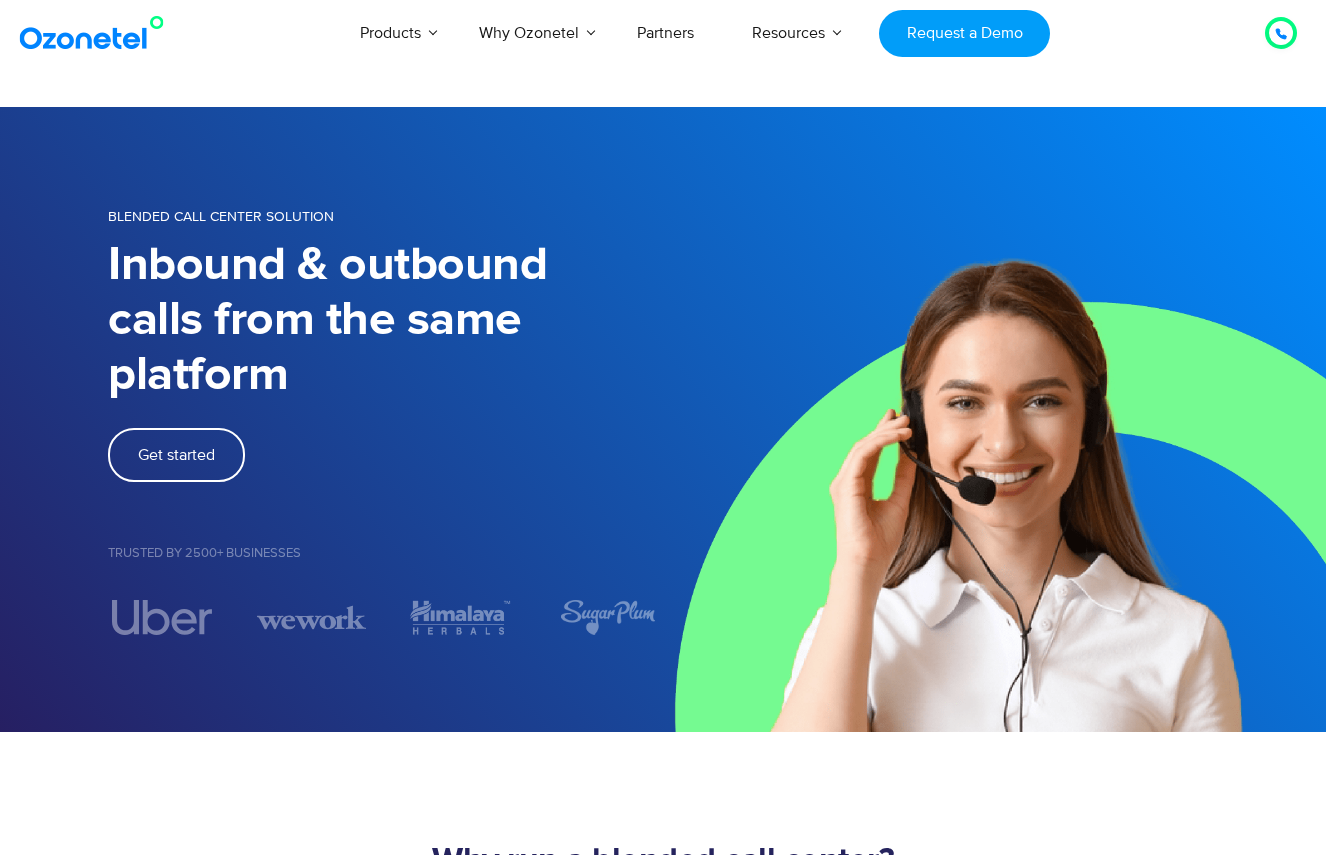 scroll, scrollTop: 48, scrollLeft: 0, axis: vertical 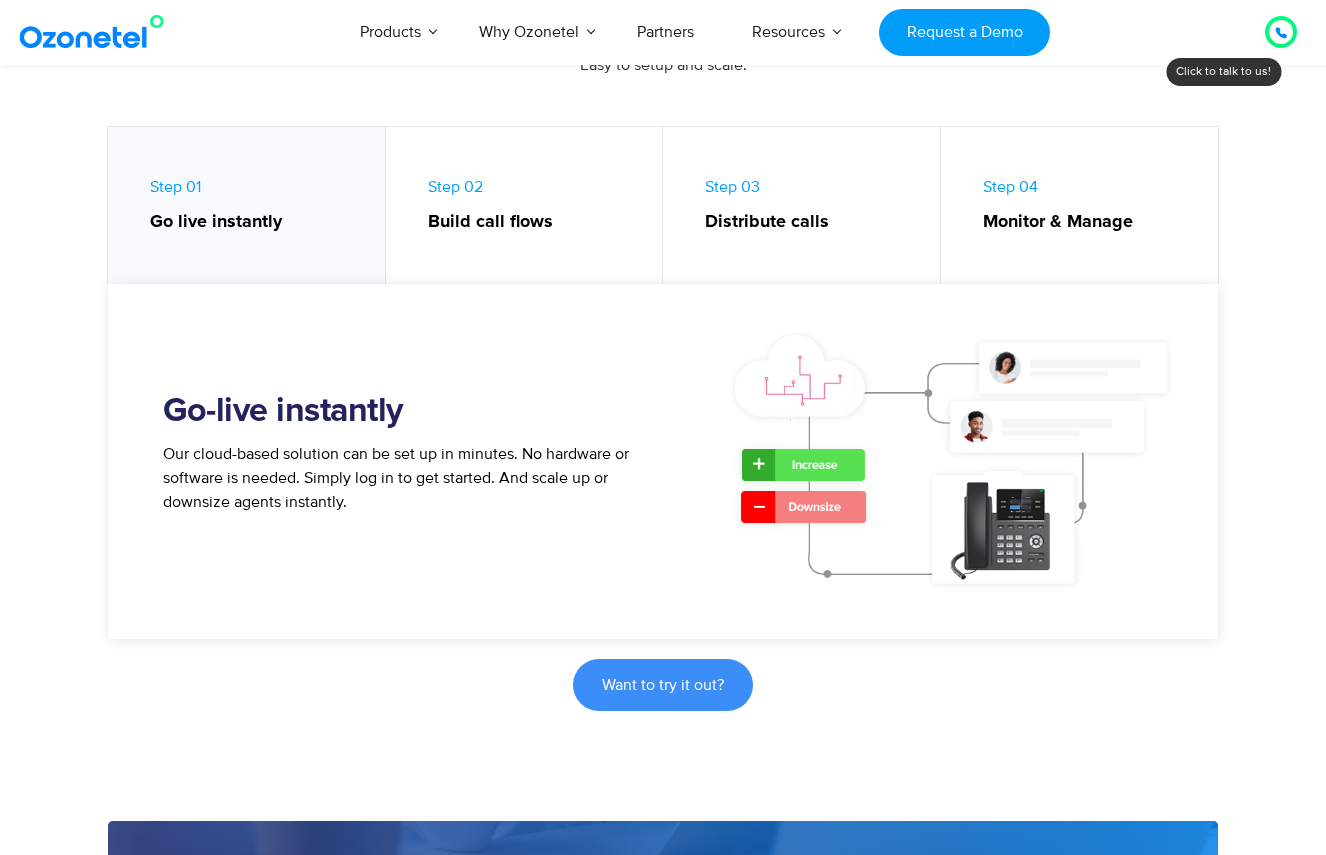 click on "Step 02  Build call flows" at bounding box center [525, 210] 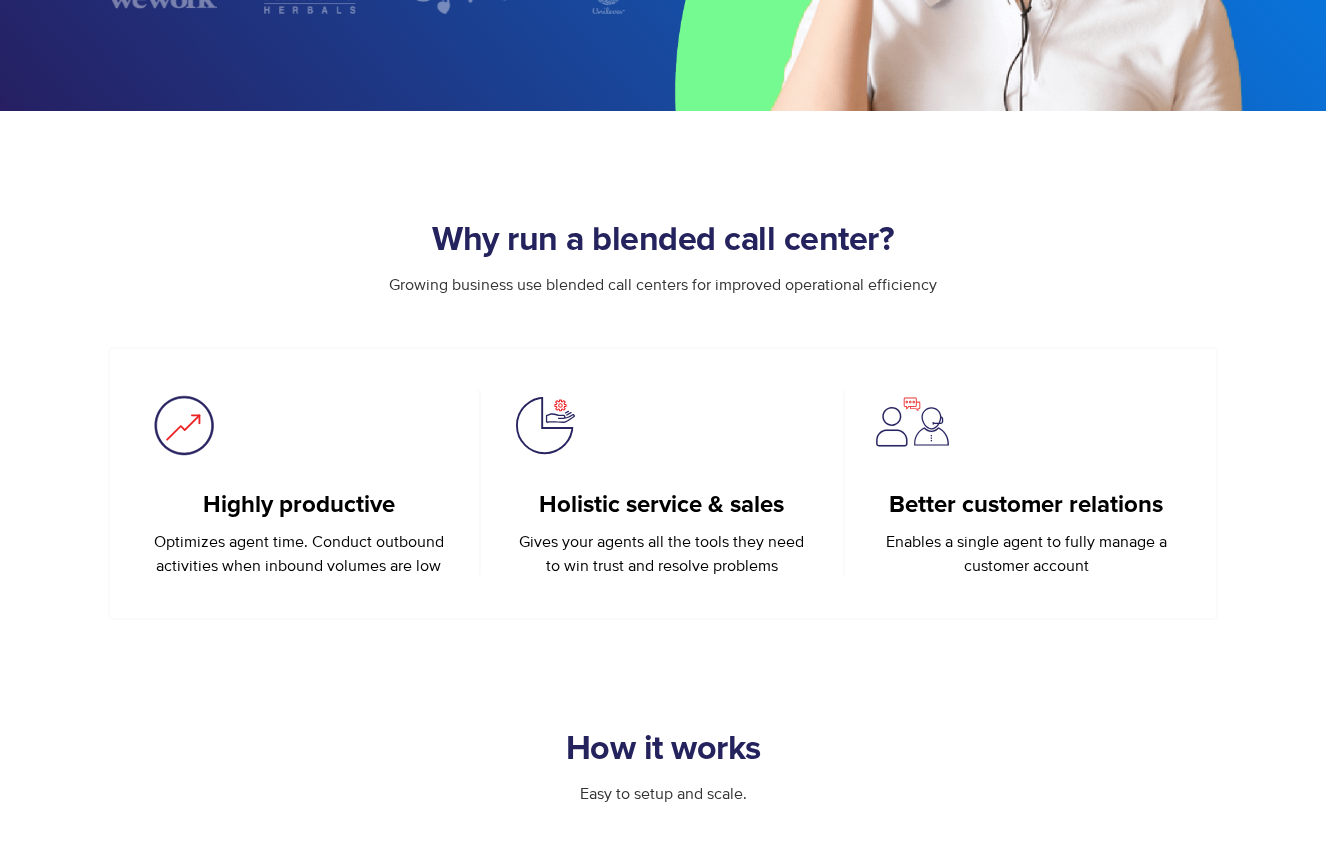 scroll, scrollTop: 0, scrollLeft: 0, axis: both 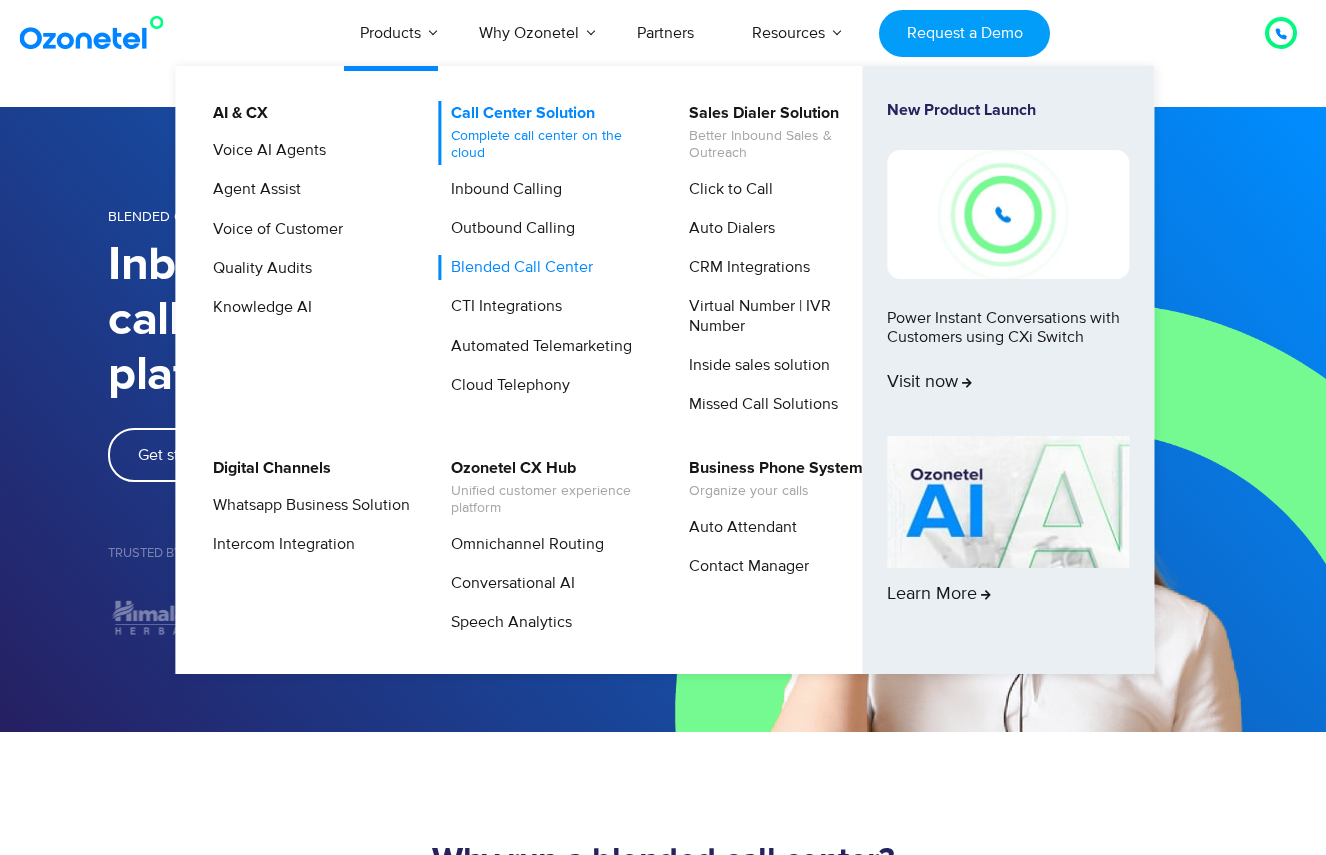 click on "Call Center Solution Complete call center on the cloud" at bounding box center (544, 133) 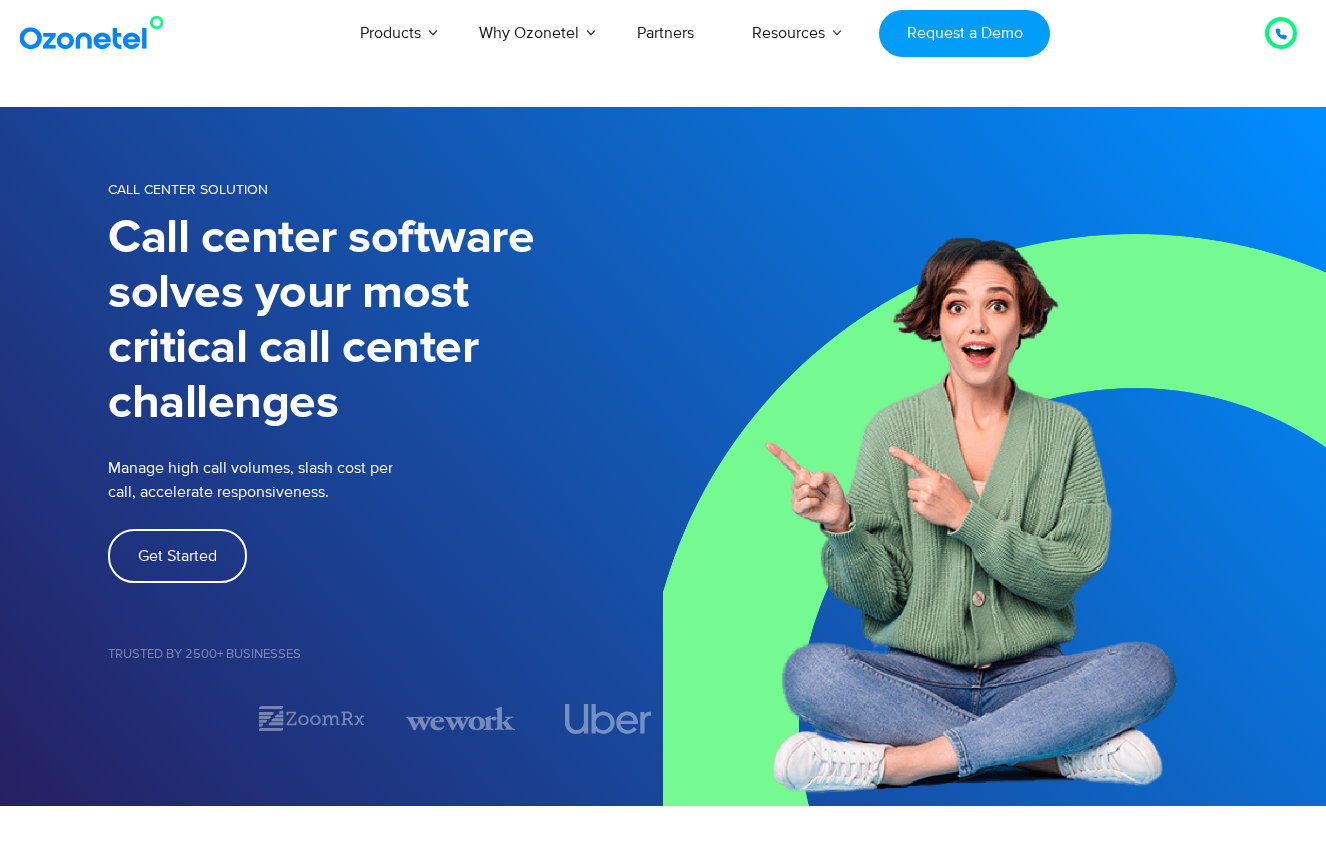 scroll, scrollTop: 0, scrollLeft: 0, axis: both 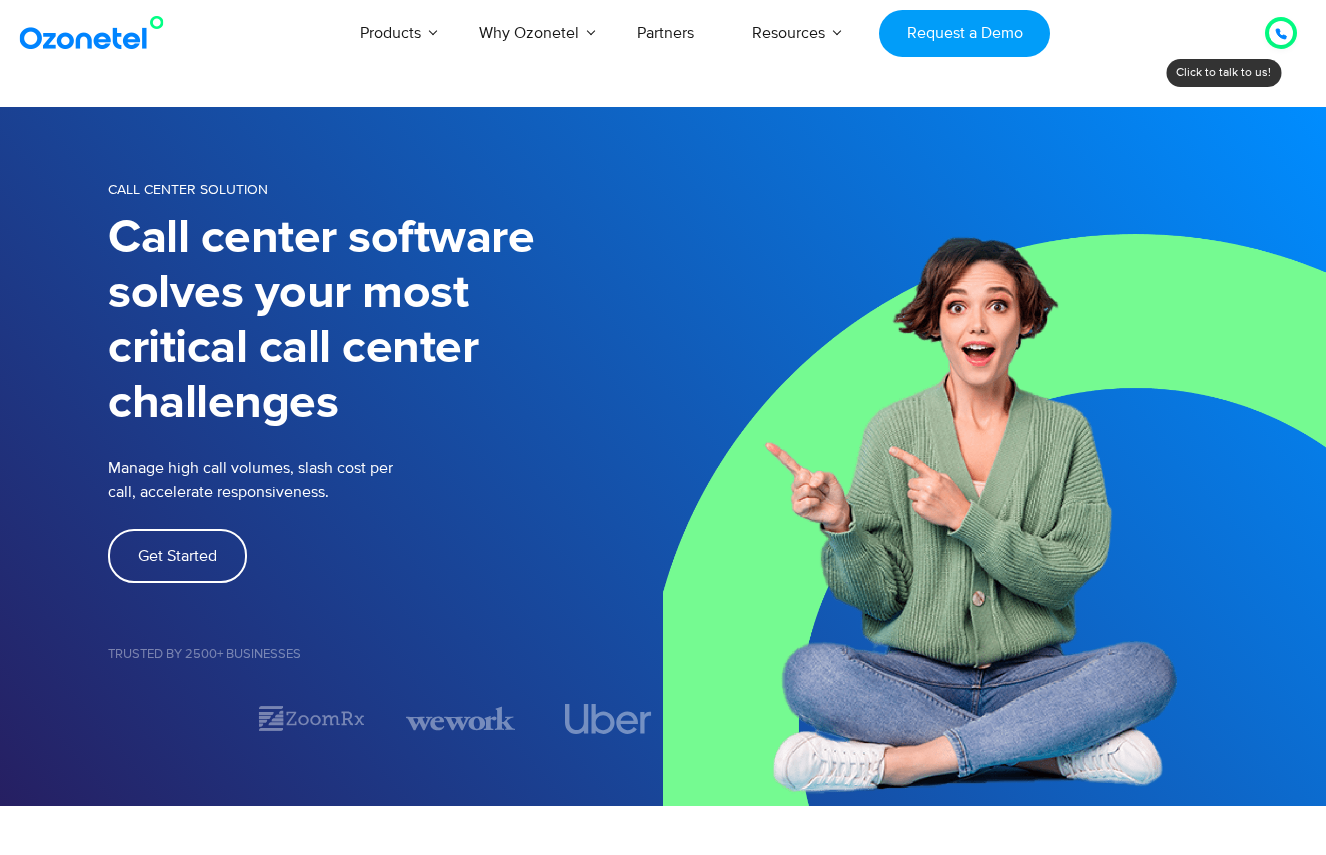 click at bounding box center [96, 33] 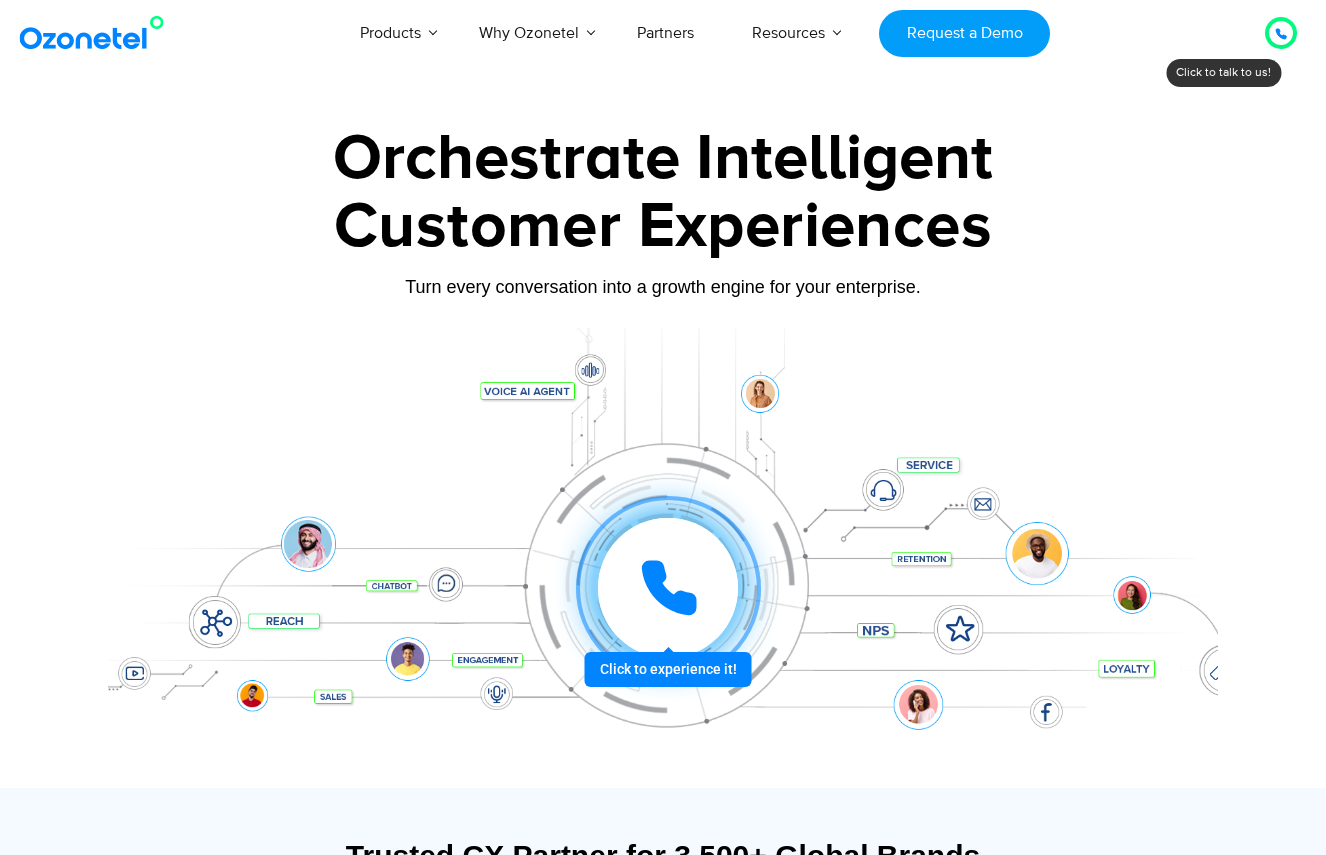 scroll, scrollTop: 0, scrollLeft: 0, axis: both 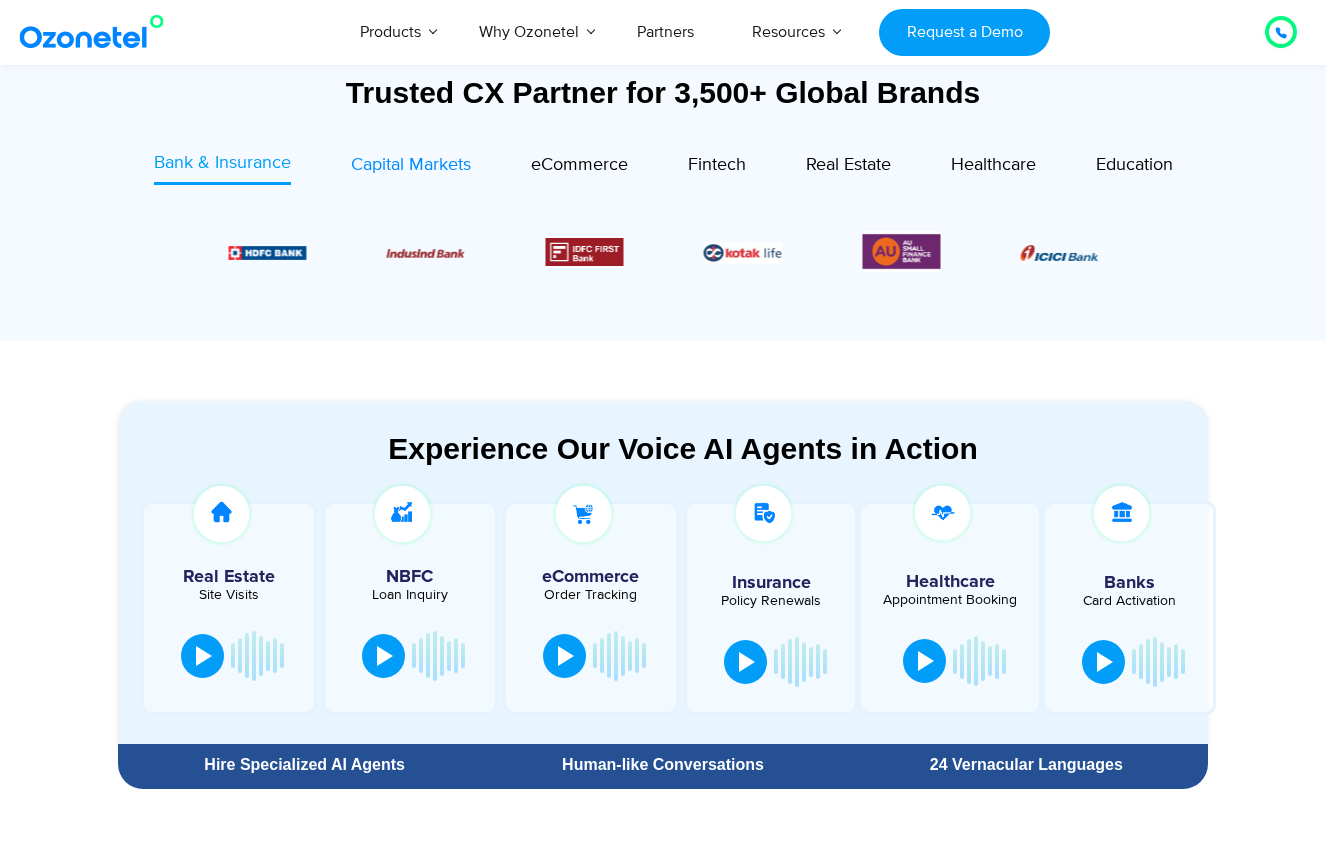 click on "Capital Markets" at bounding box center [411, 165] 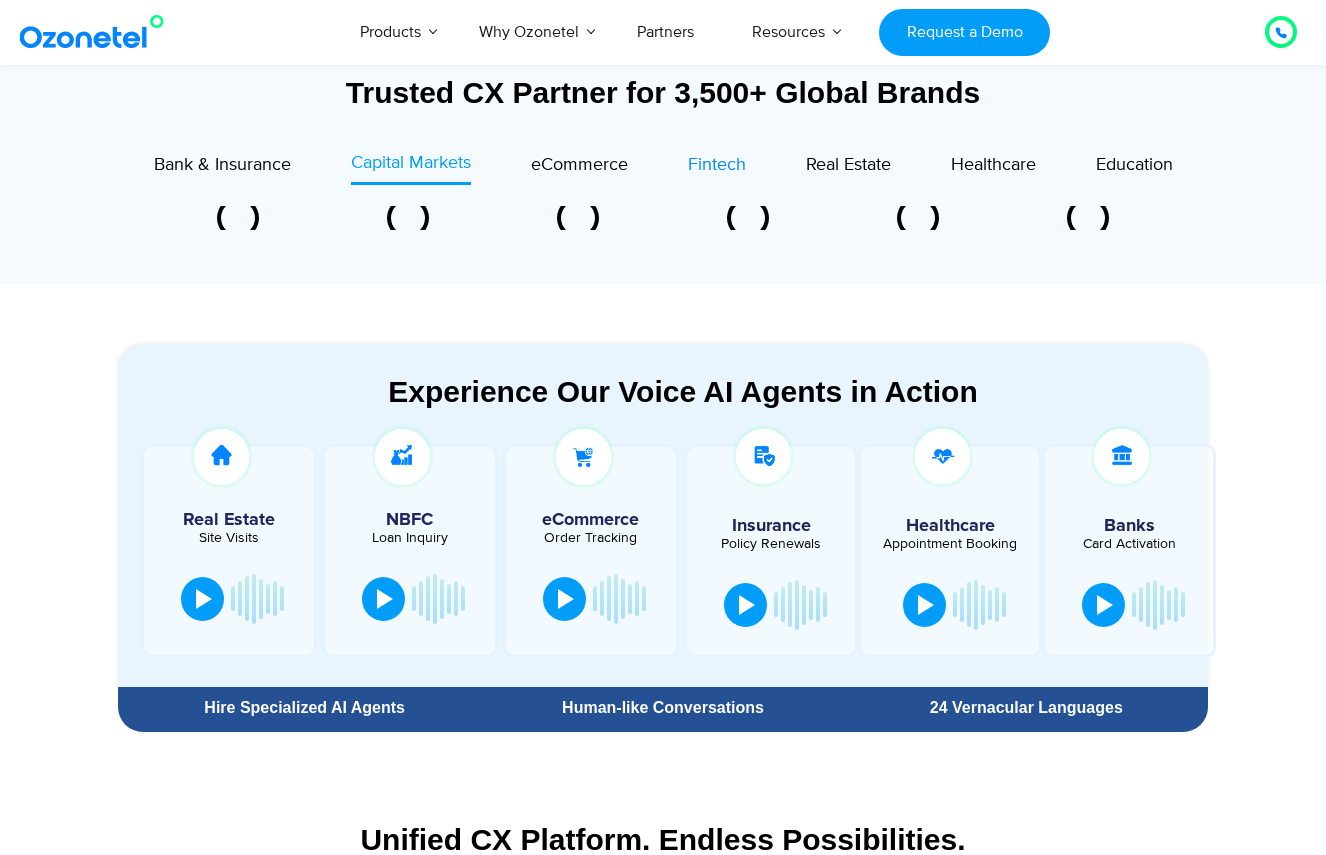 click on "Fintech" at bounding box center [717, 165] 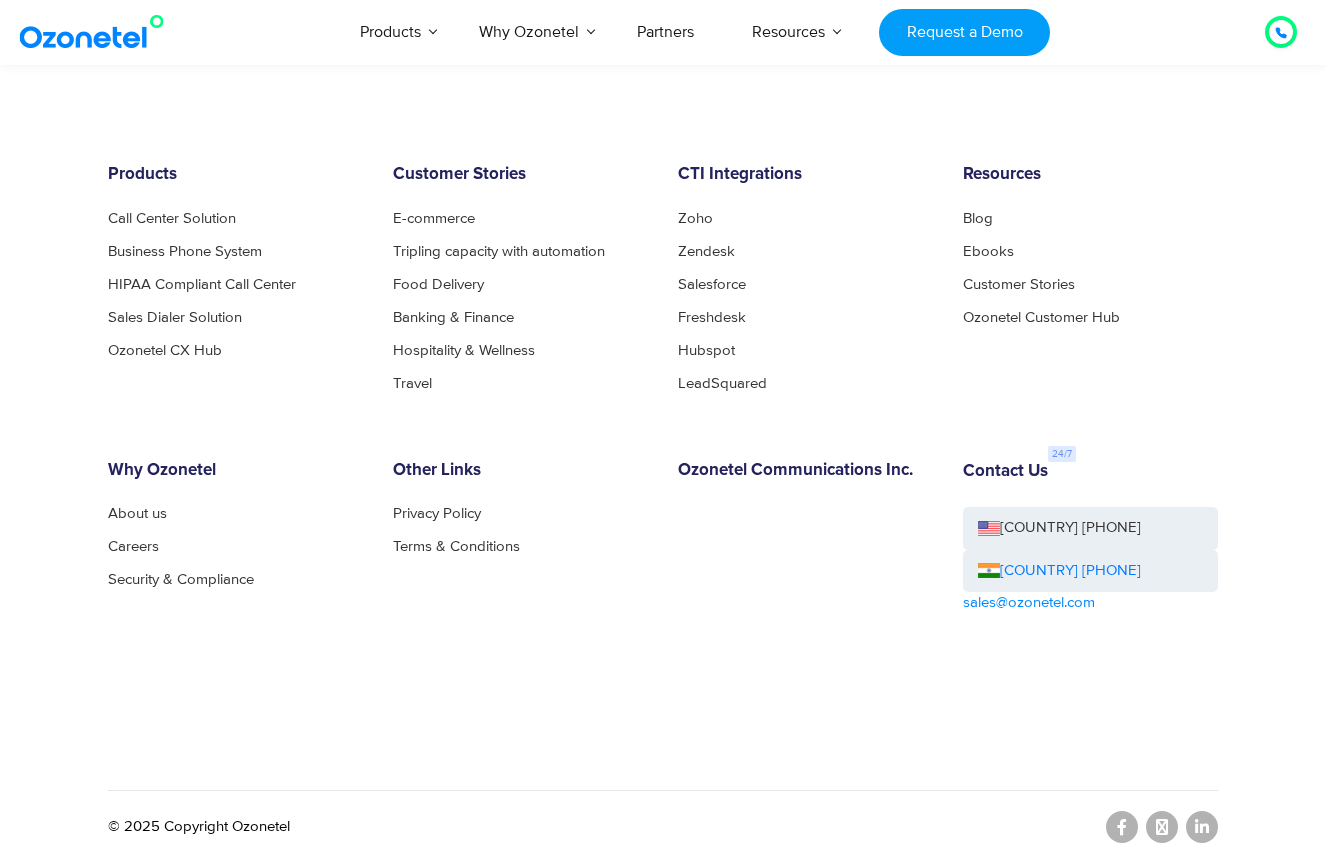 scroll, scrollTop: 10576, scrollLeft: 0, axis: vertical 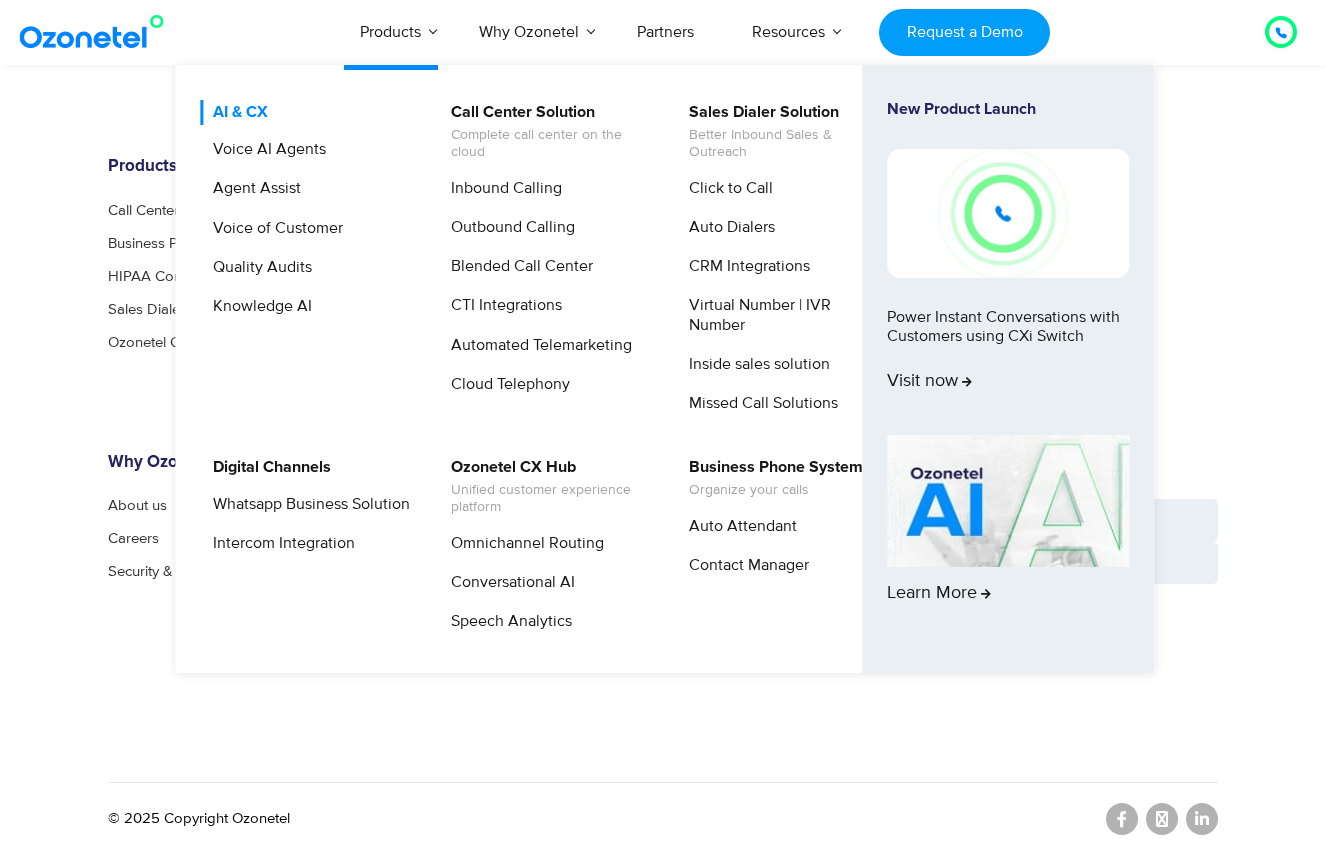 click on "AI & CX" at bounding box center [235, 112] 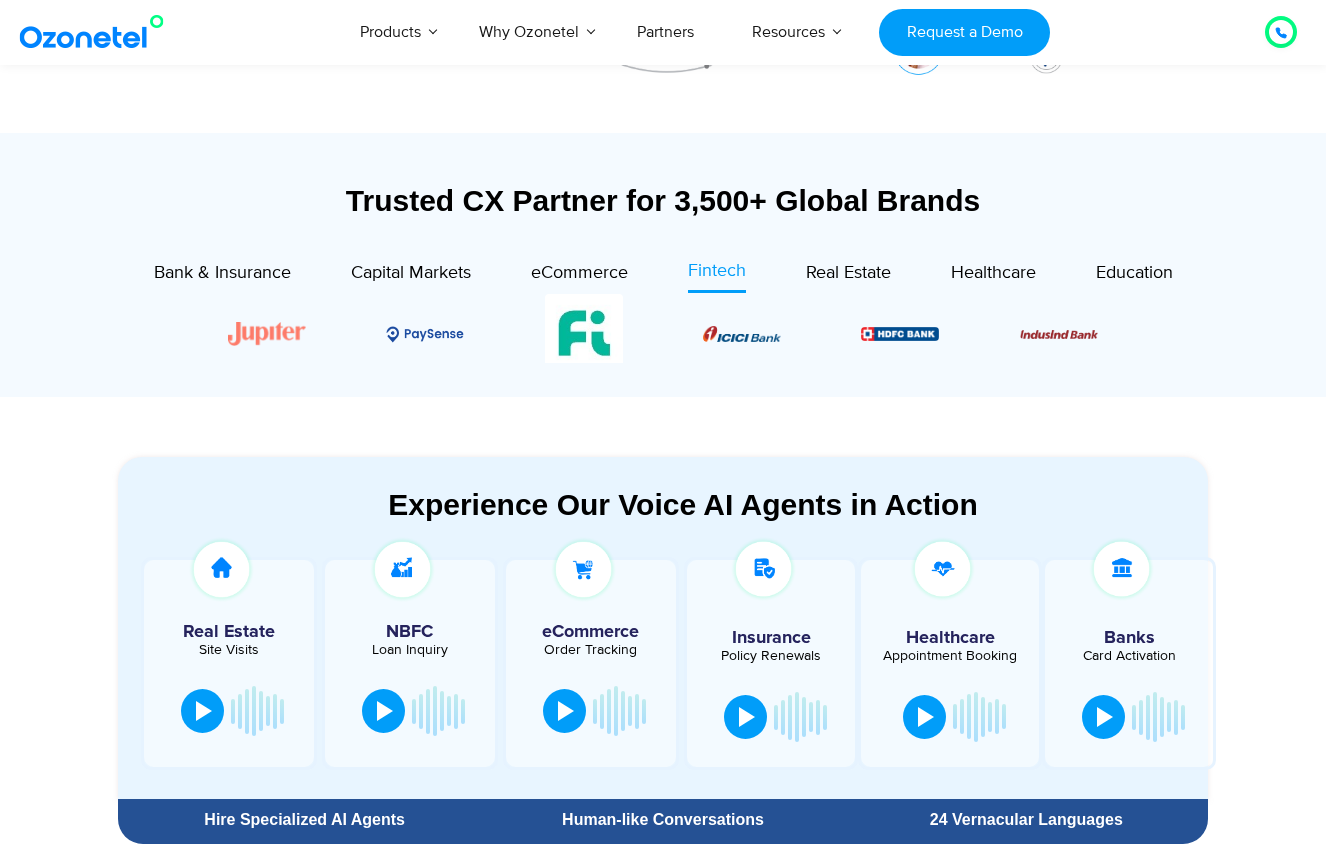 scroll, scrollTop: 0, scrollLeft: 0, axis: both 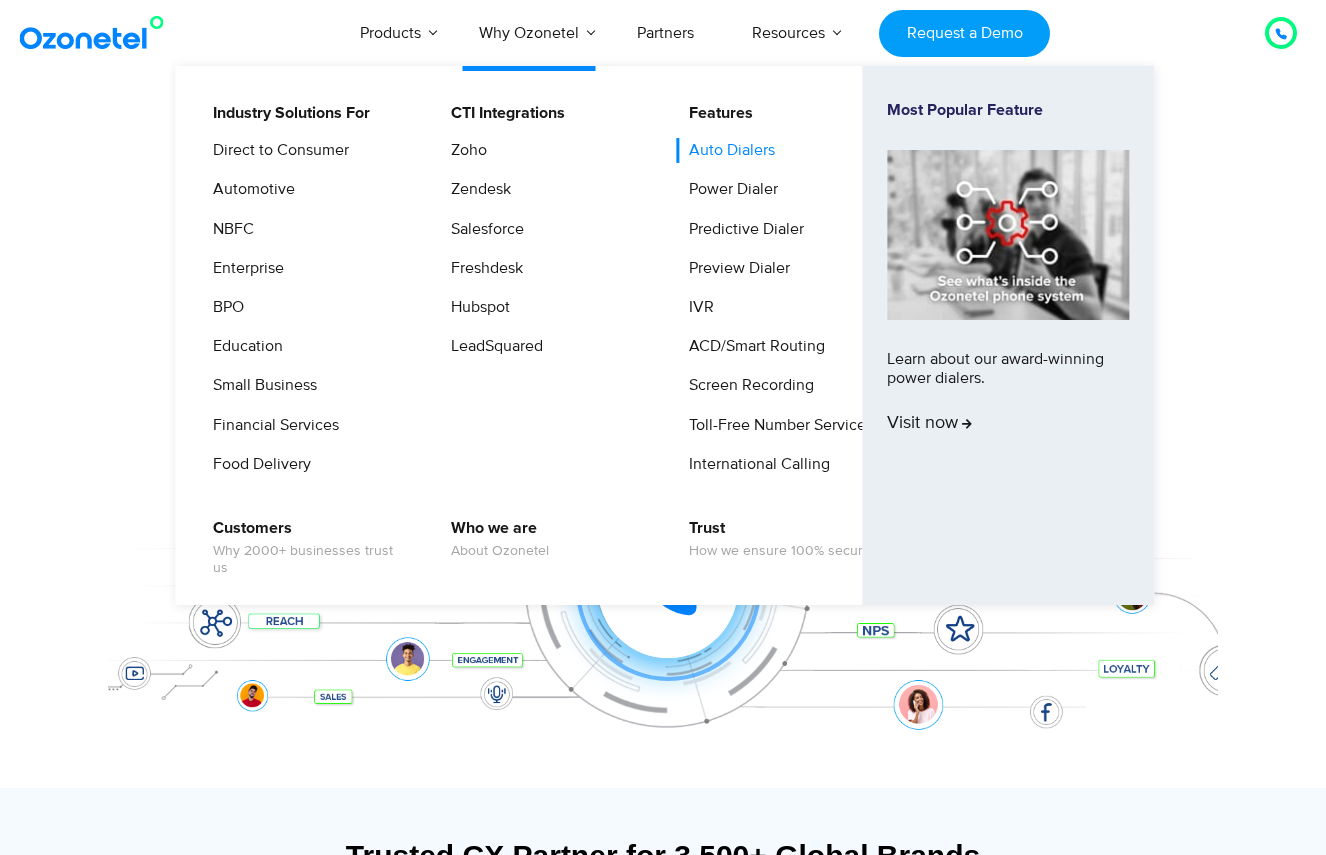 click on "Auto Dialers" at bounding box center [727, 150] 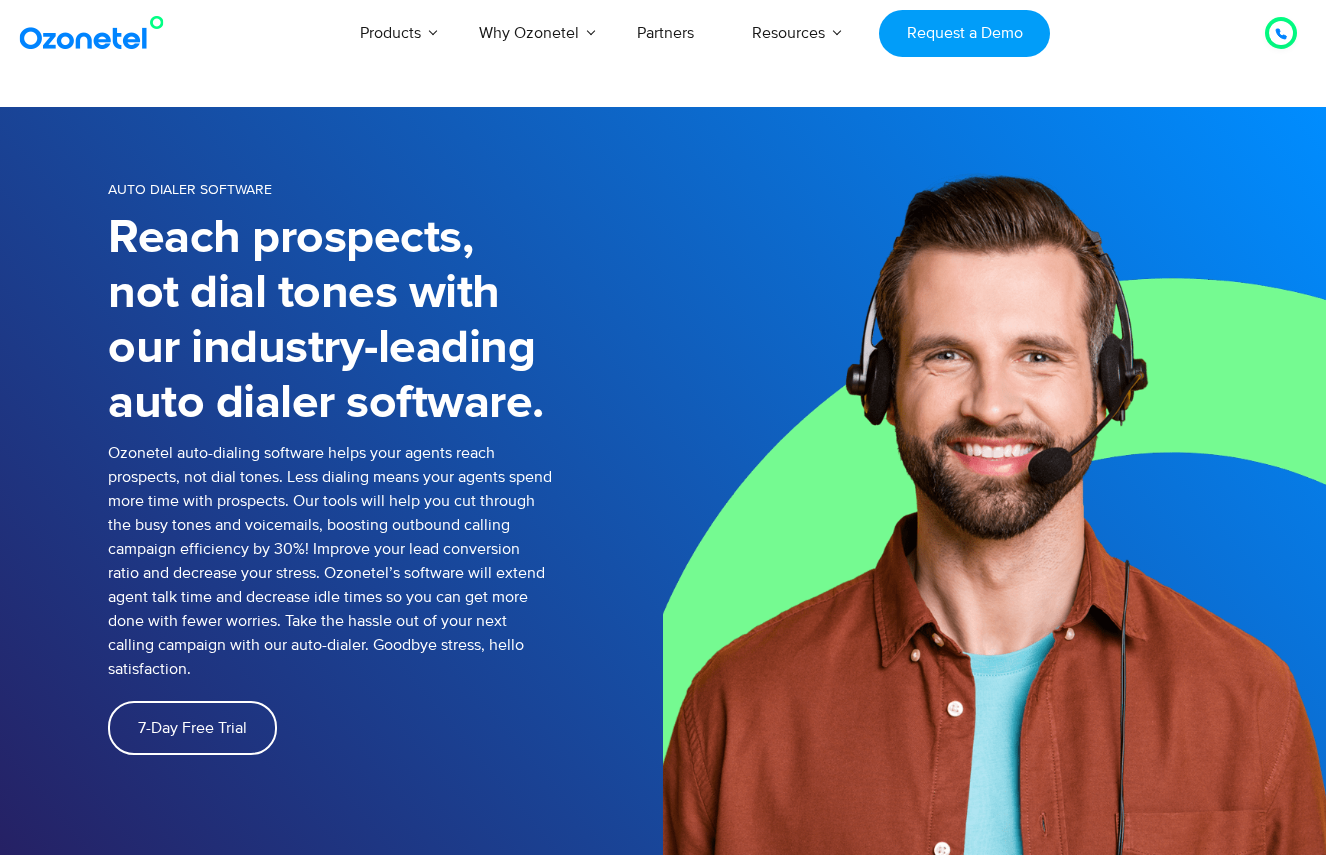 scroll, scrollTop: 0, scrollLeft: 0, axis: both 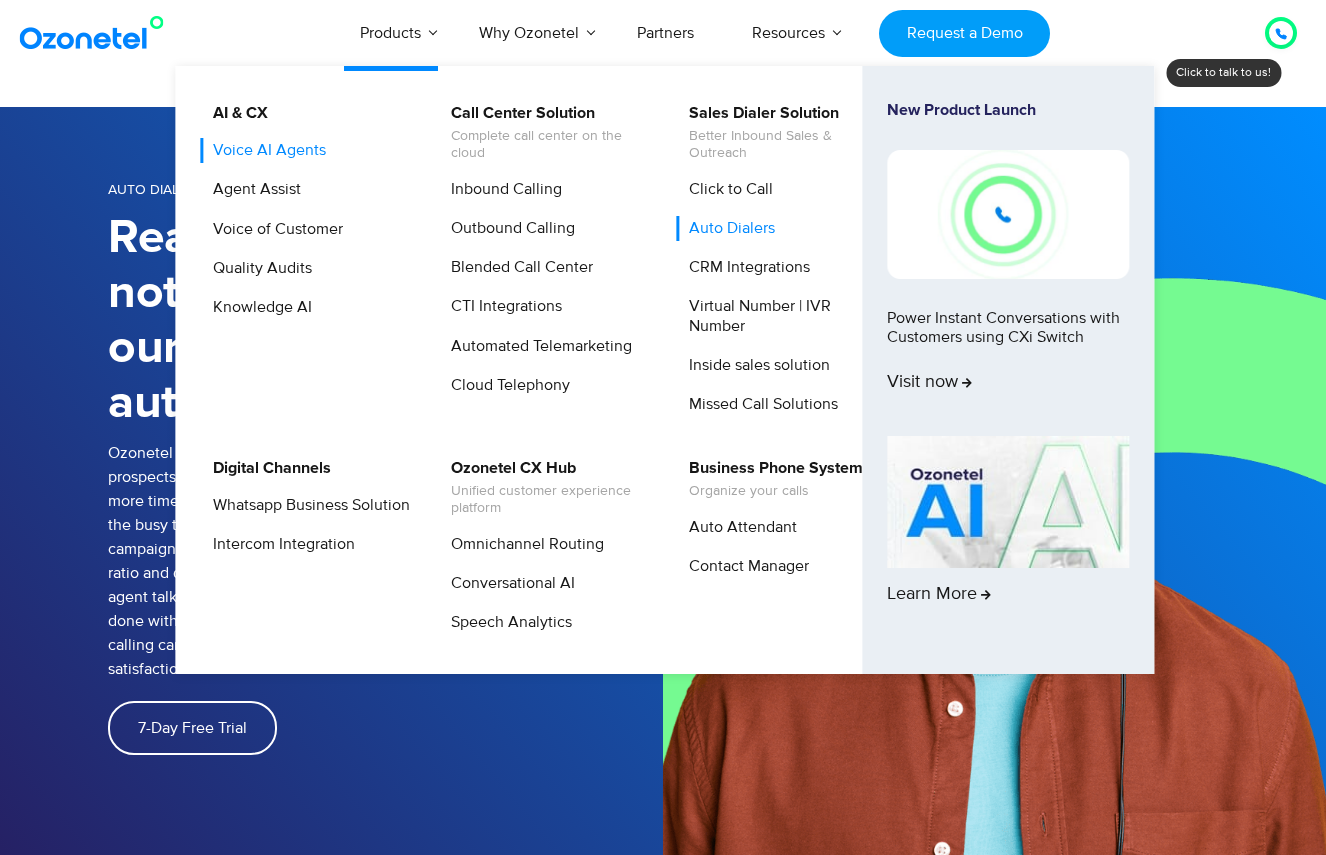 click on "Voice AI Agents" at bounding box center [264, 150] 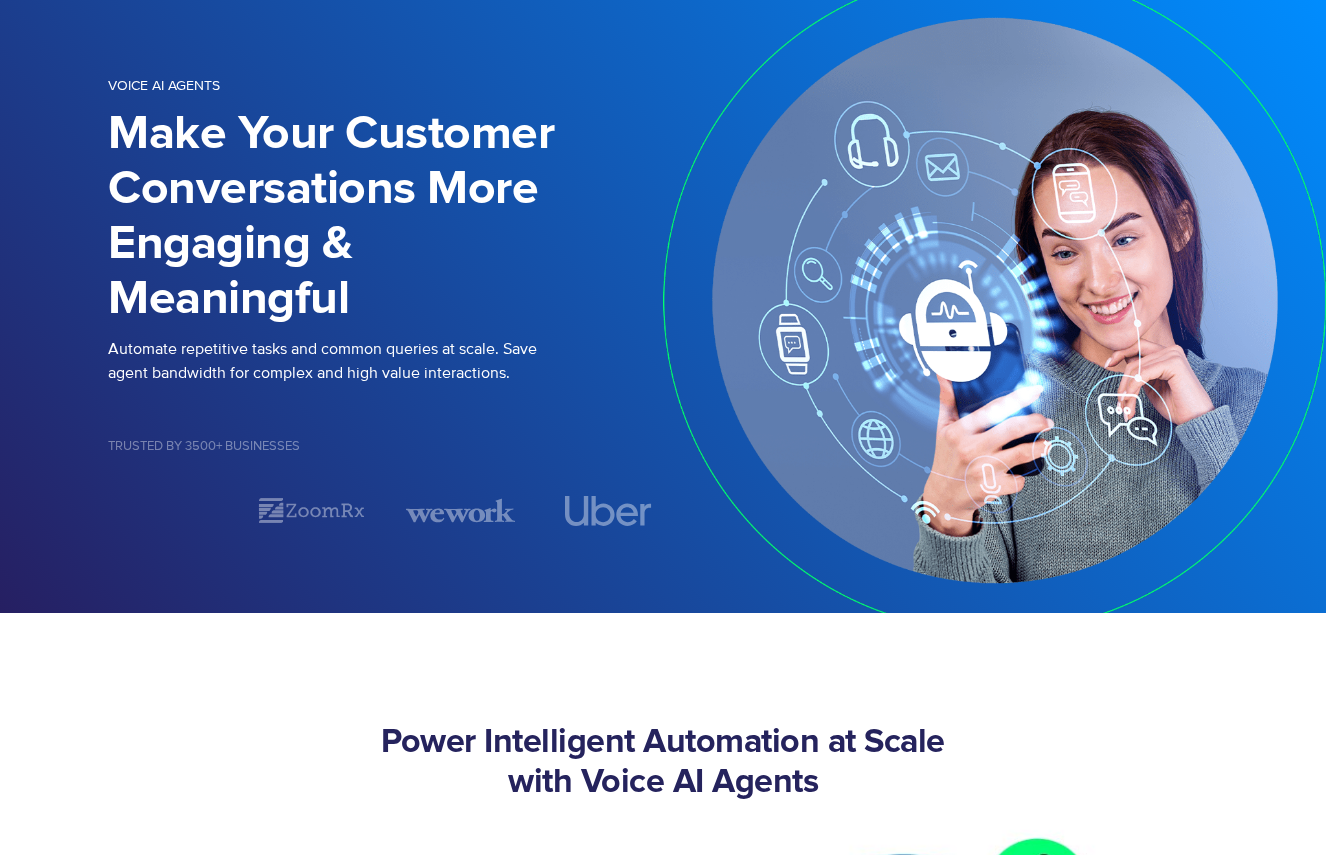 scroll, scrollTop: 0, scrollLeft: 0, axis: both 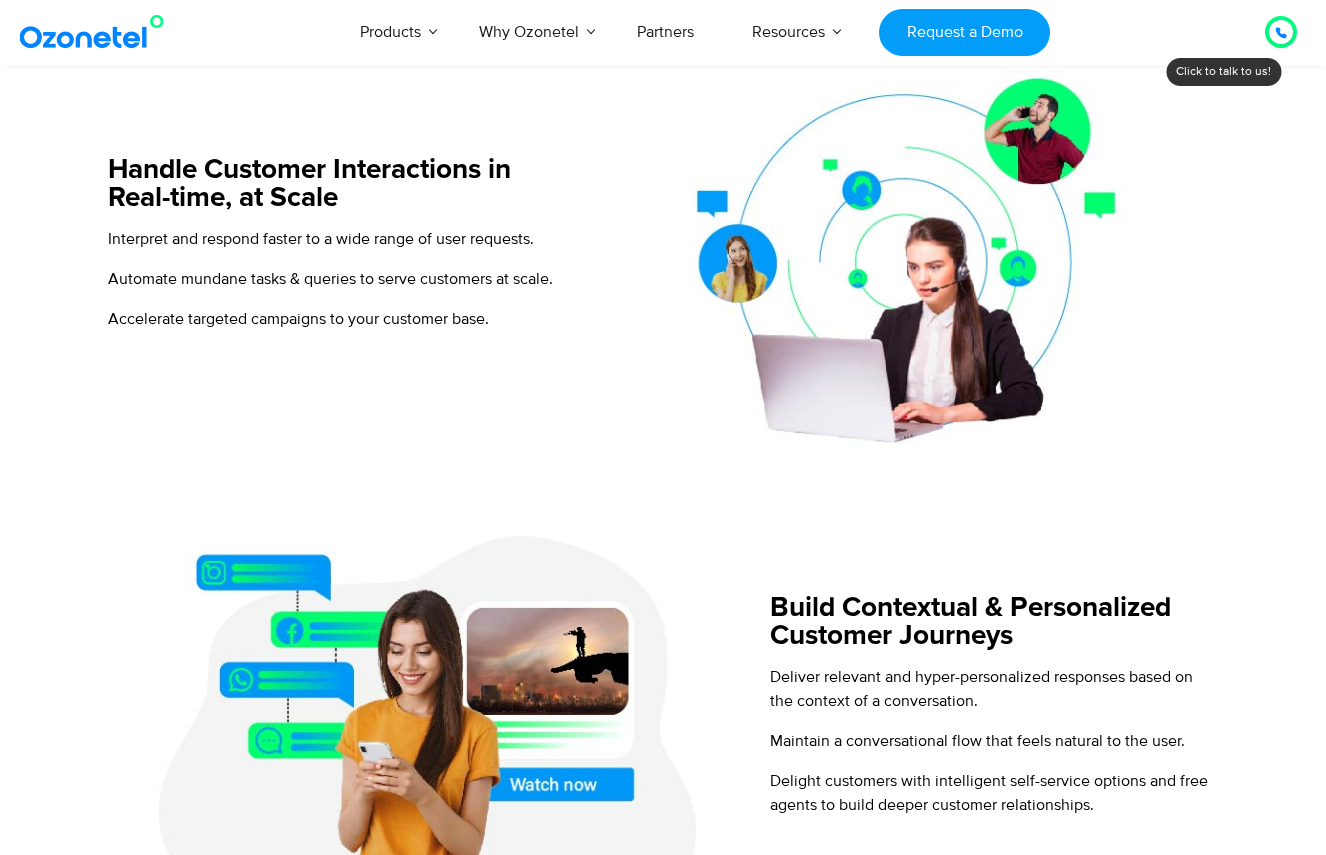 click at bounding box center (96, 32) 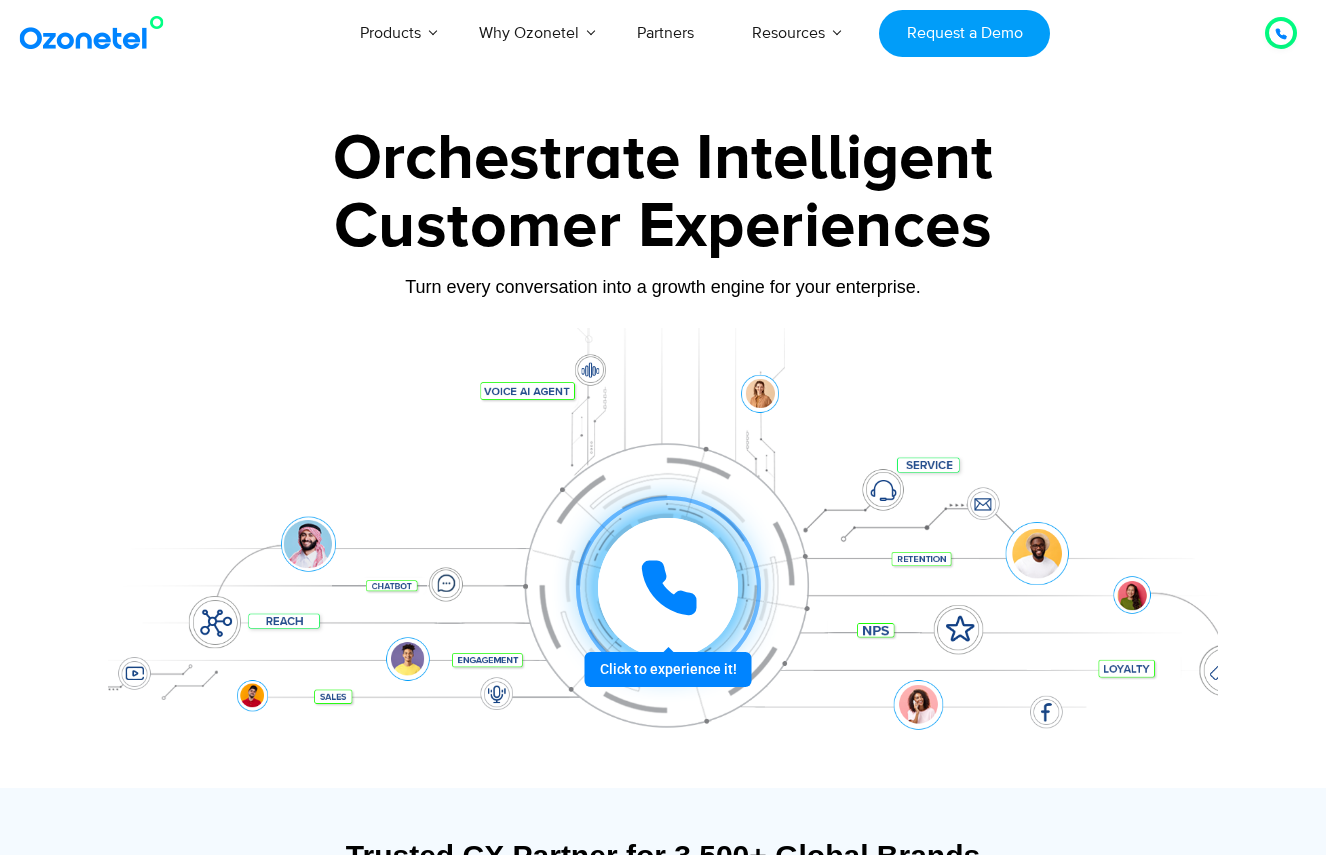 scroll, scrollTop: 0, scrollLeft: 0, axis: both 